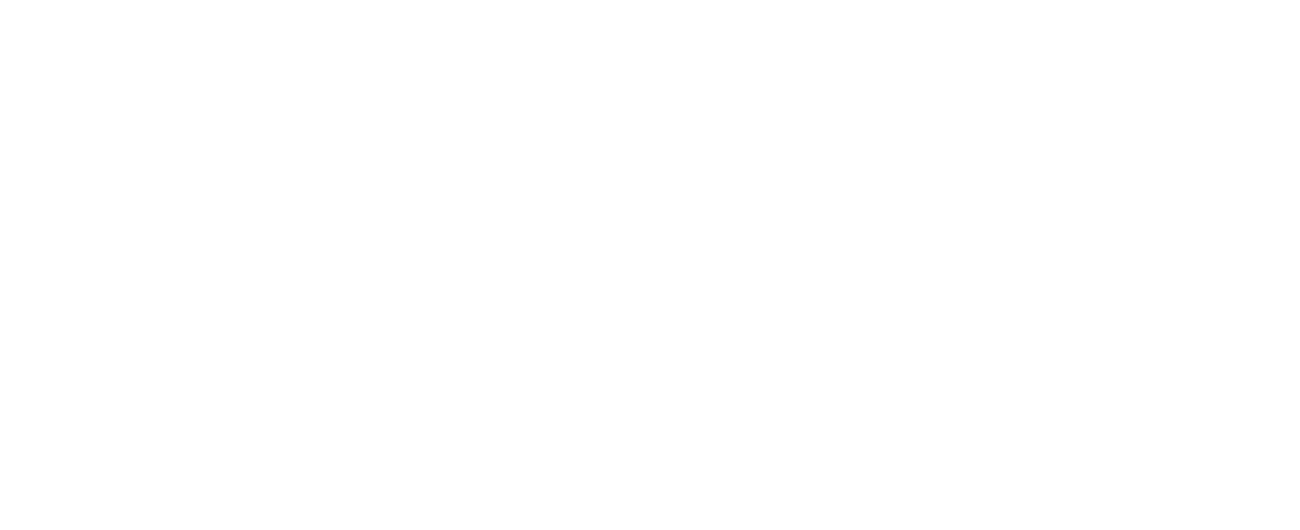 scroll, scrollTop: 0, scrollLeft: 0, axis: both 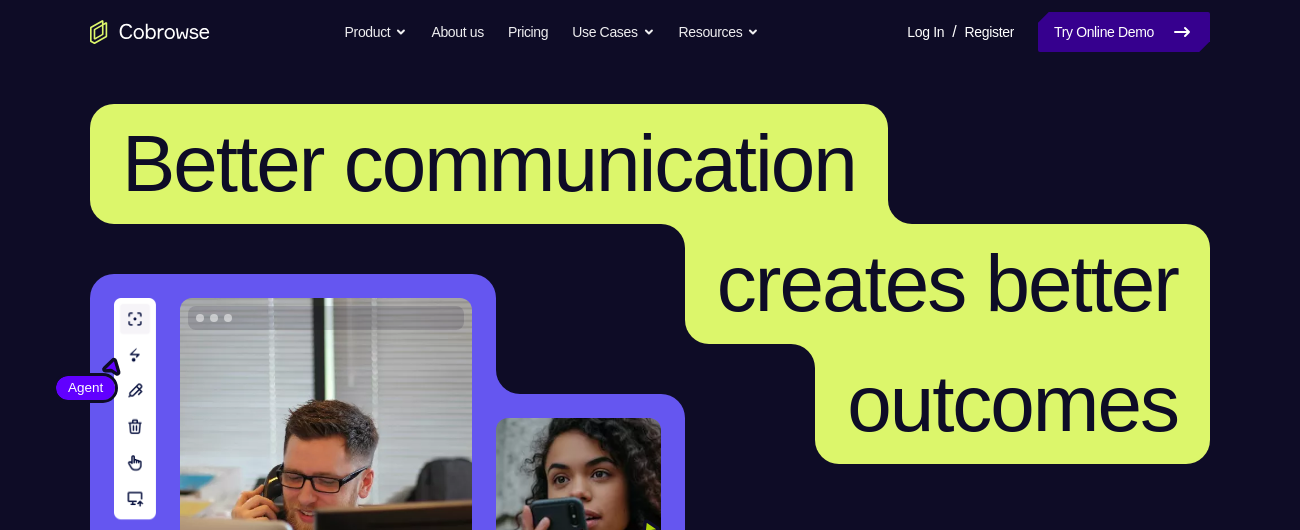 click on "Try Online Demo" at bounding box center (1124, 32) 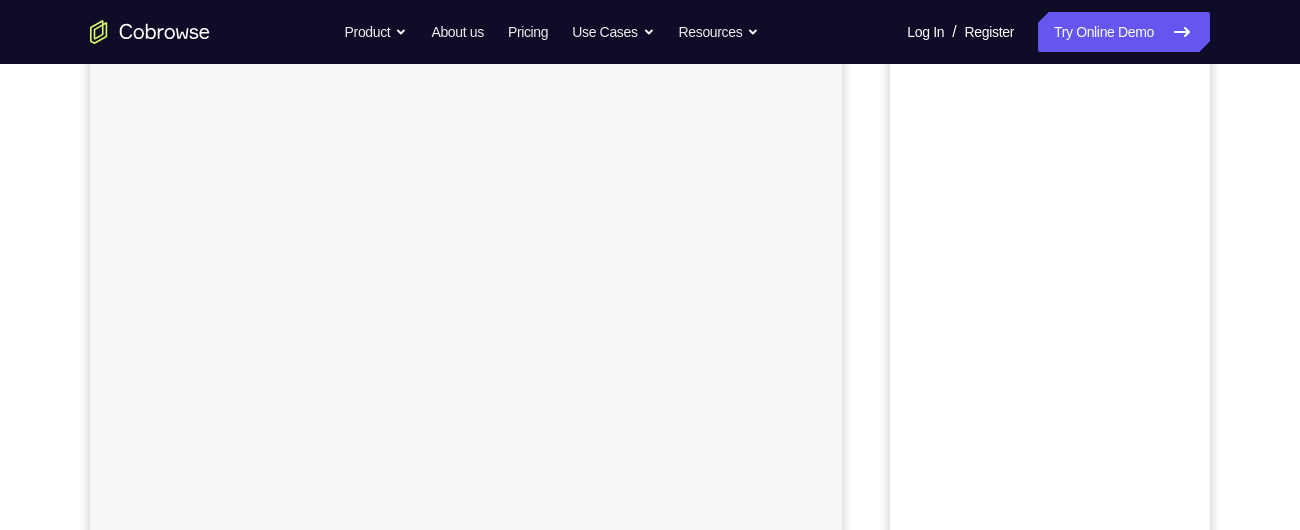 scroll, scrollTop: 0, scrollLeft: 0, axis: both 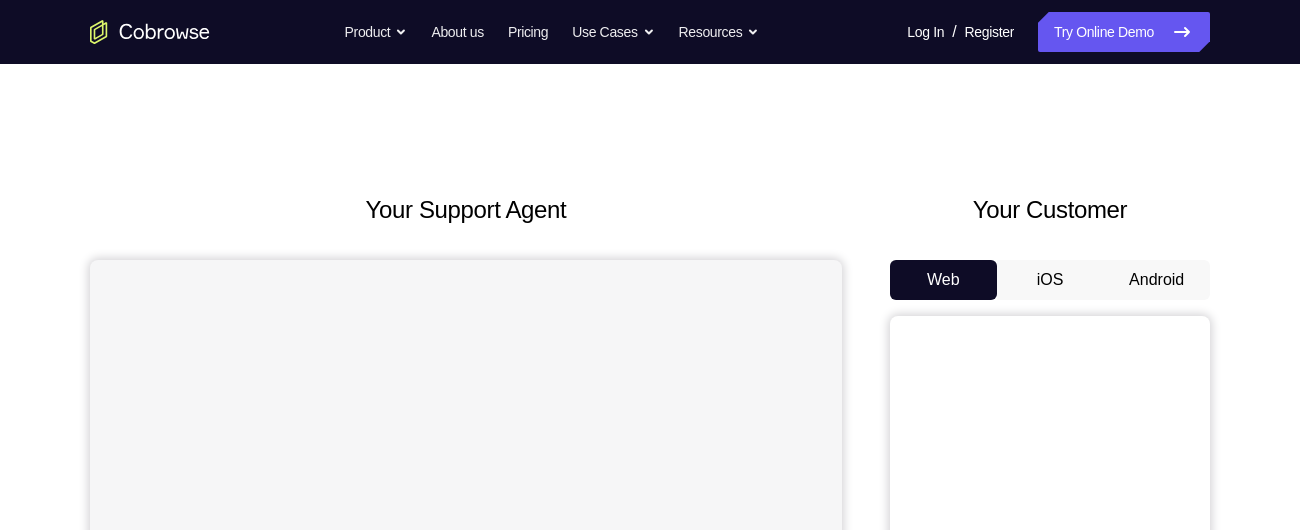 click on "Android" at bounding box center [1156, 280] 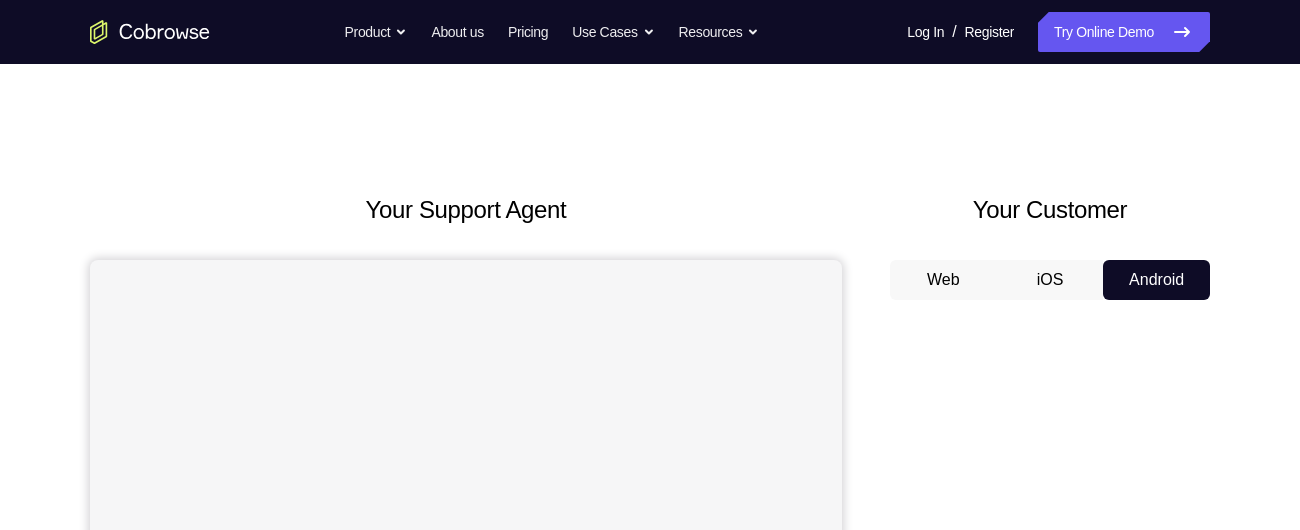 scroll, scrollTop: 124, scrollLeft: 0, axis: vertical 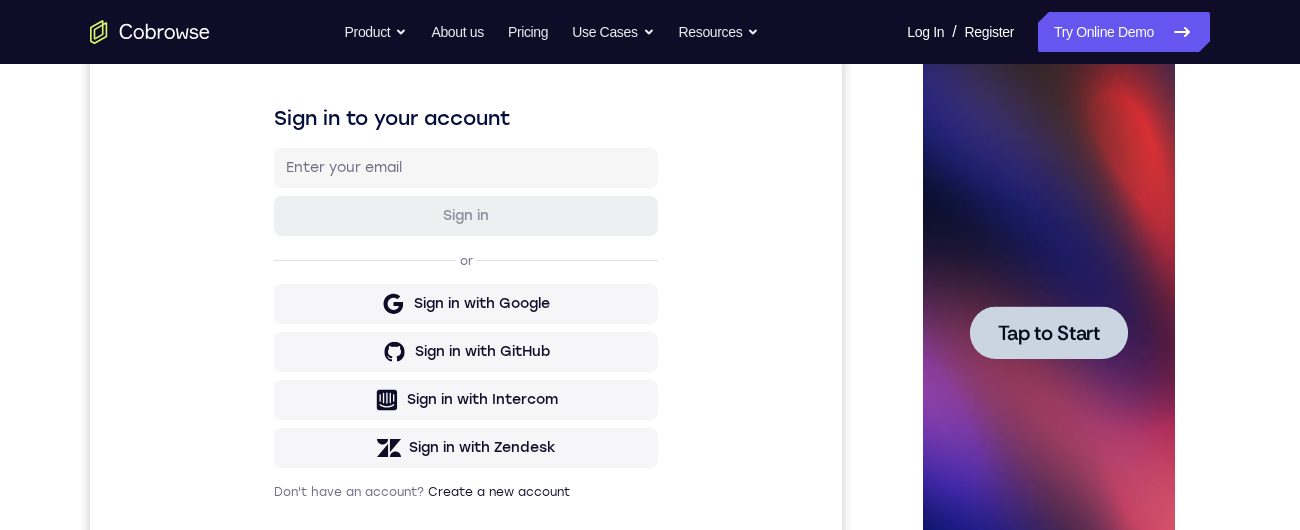 click at bounding box center (1048, 332) 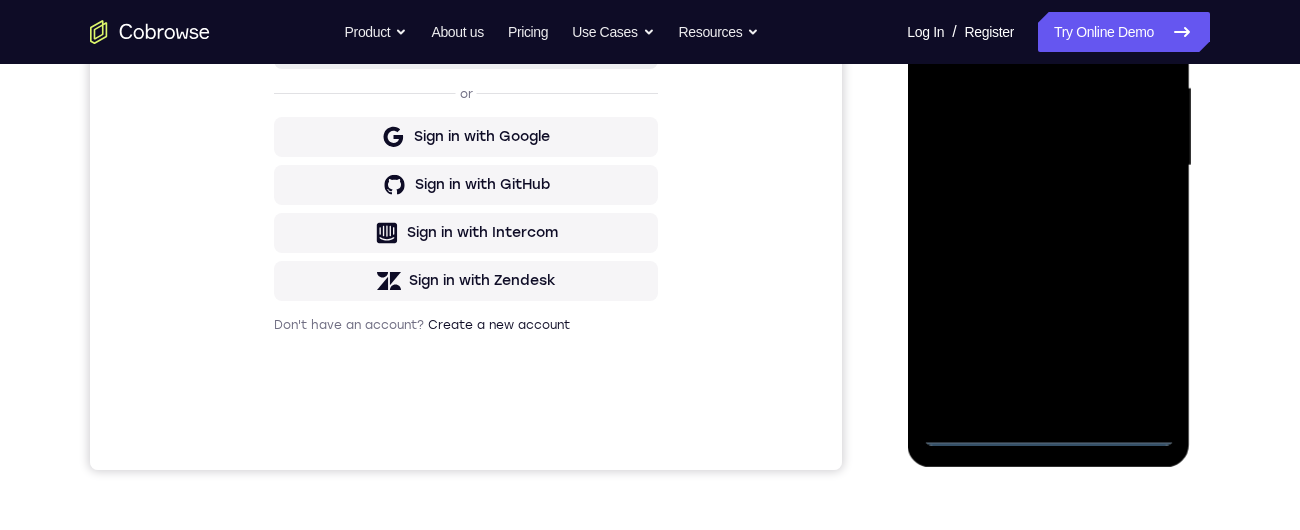 scroll, scrollTop: 465, scrollLeft: 0, axis: vertical 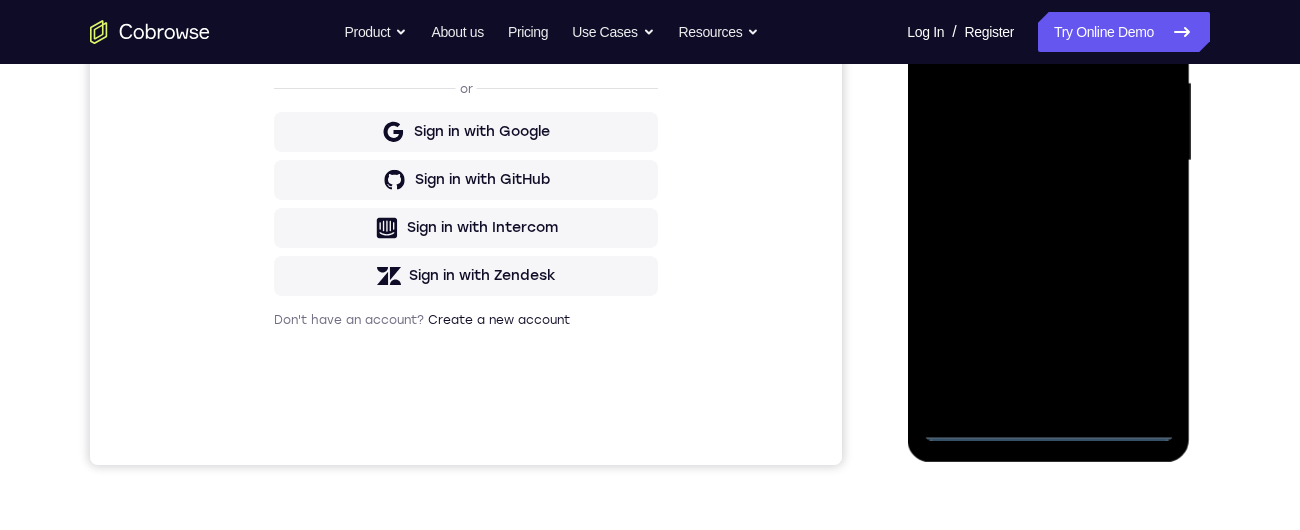 click at bounding box center (1048, 161) 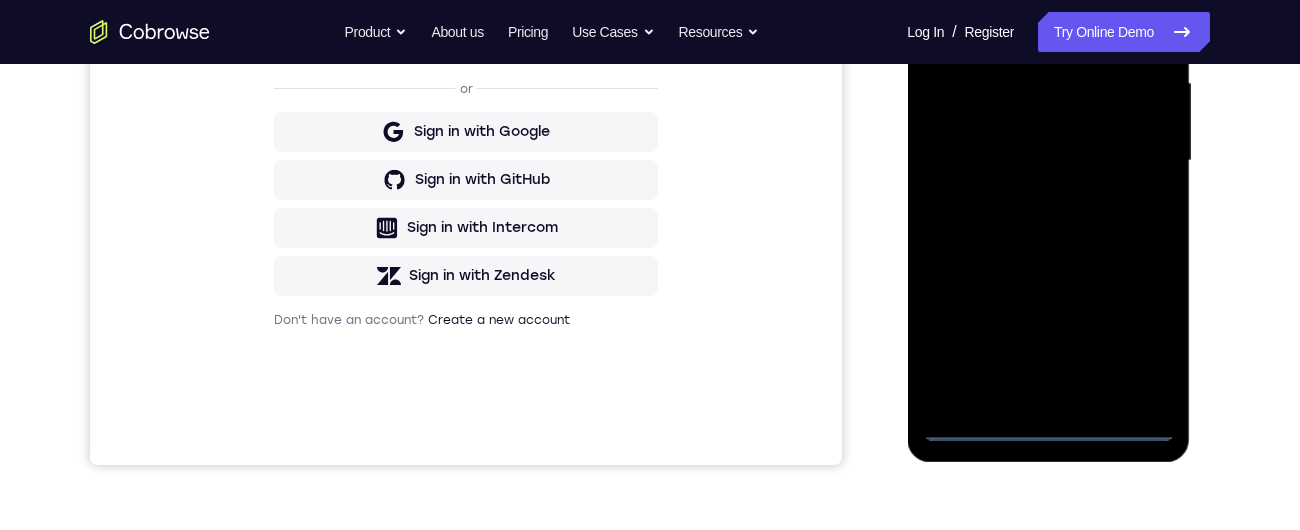 click at bounding box center (1048, 161) 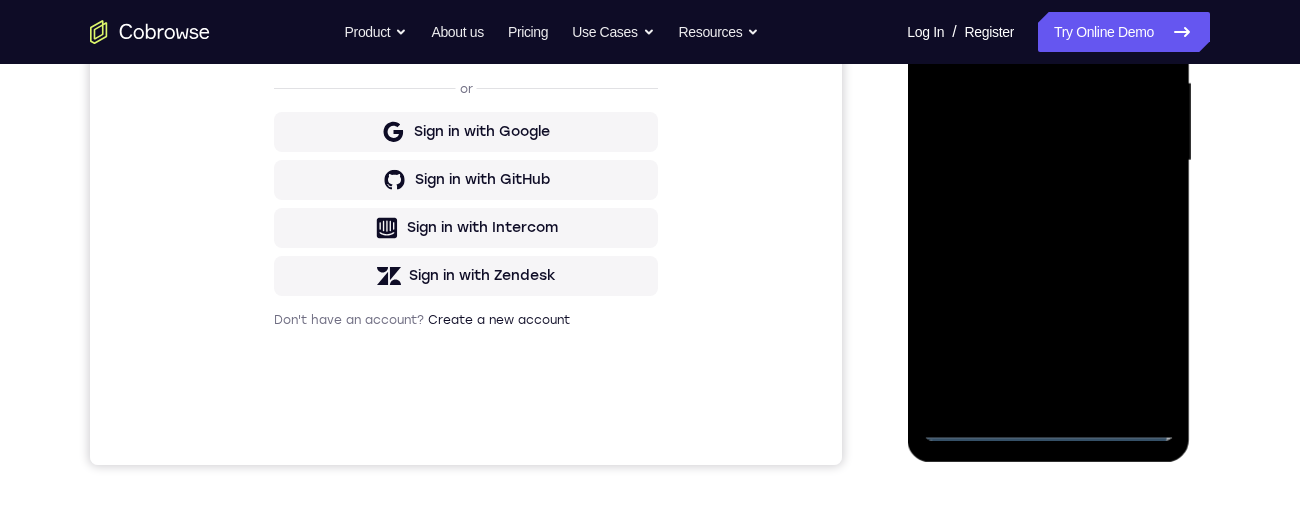 click at bounding box center [1048, 161] 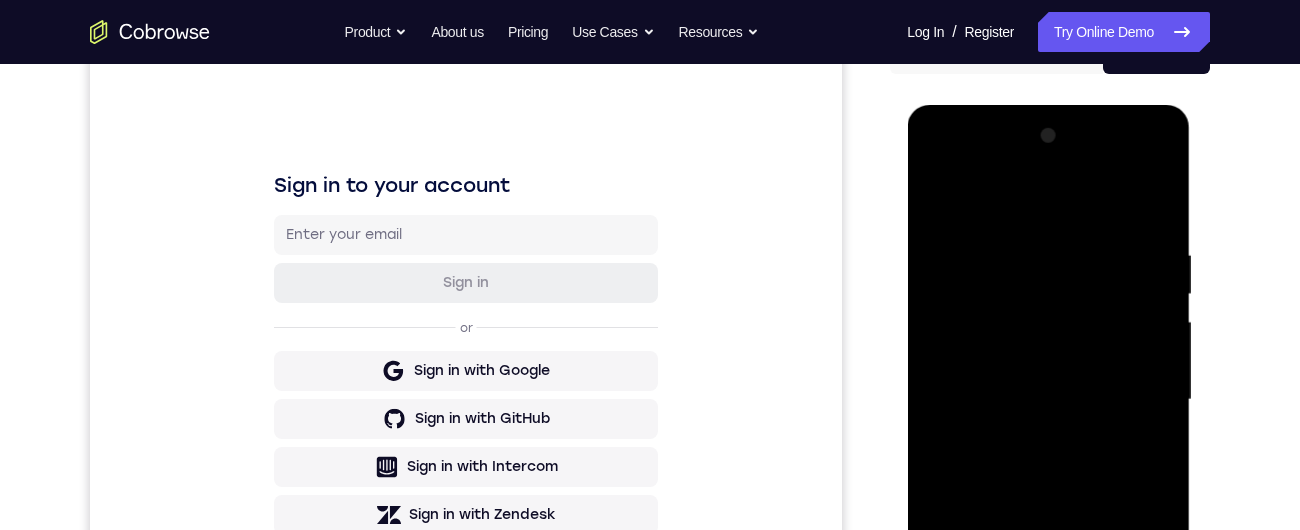 click at bounding box center [1048, 400] 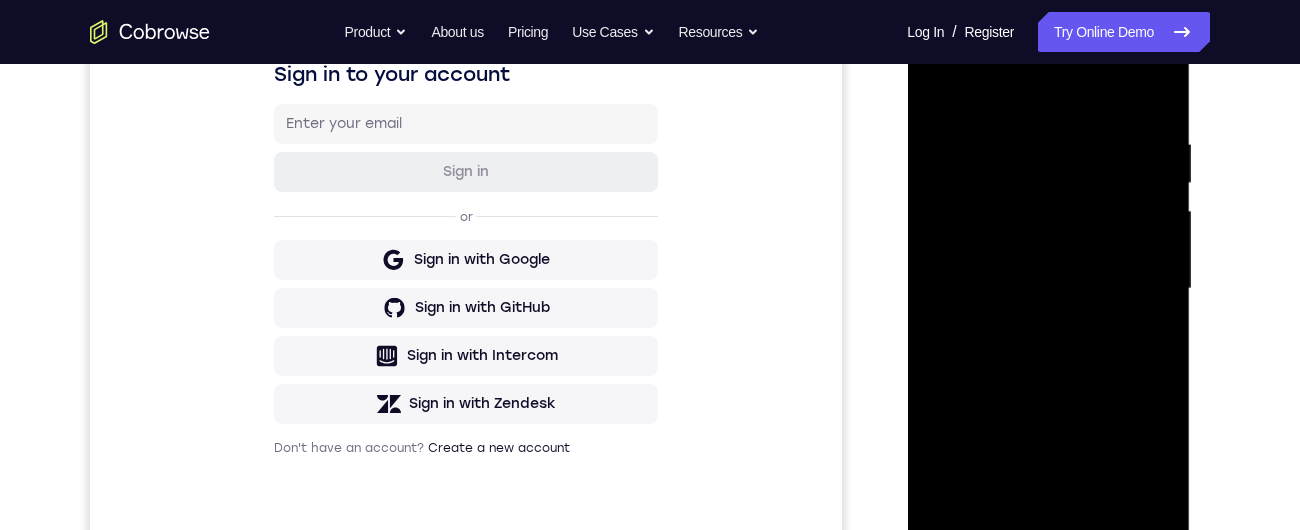 scroll, scrollTop: 341, scrollLeft: 0, axis: vertical 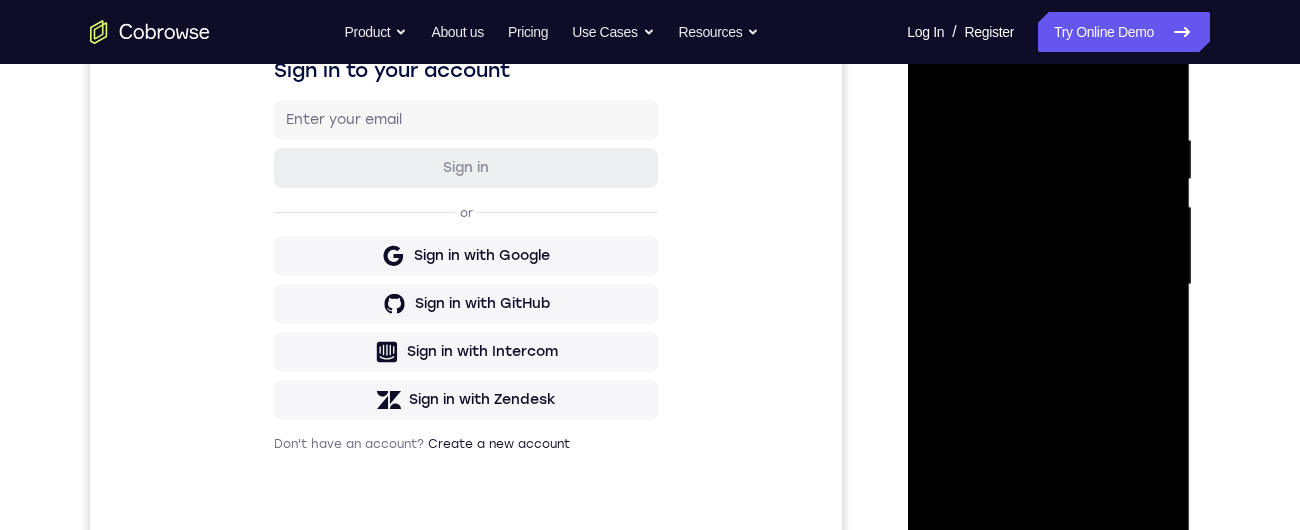 click at bounding box center [1048, 285] 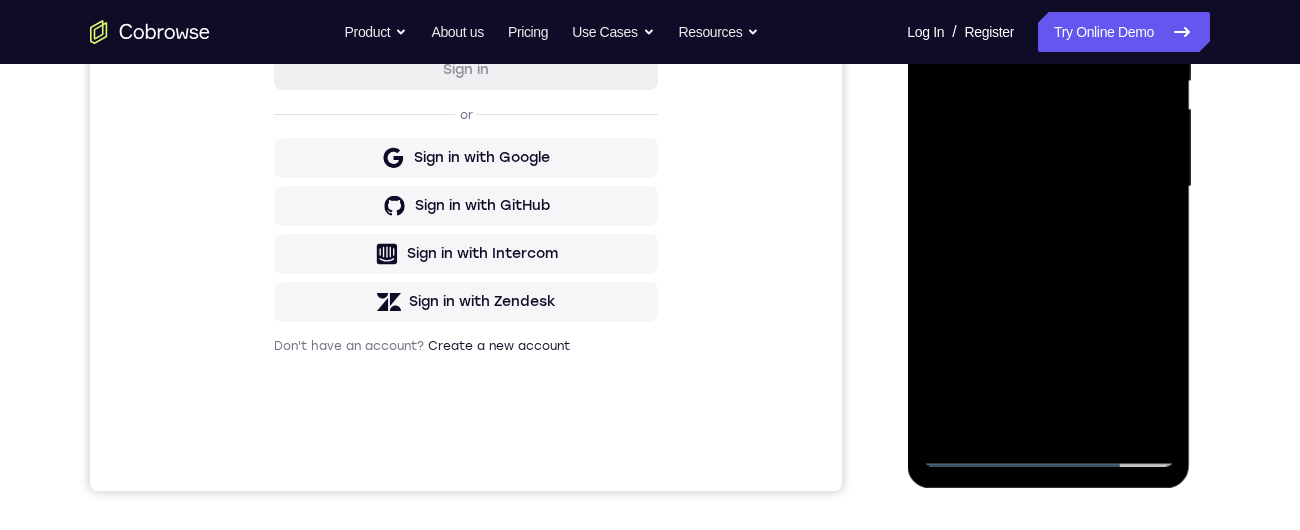 scroll, scrollTop: 315, scrollLeft: 0, axis: vertical 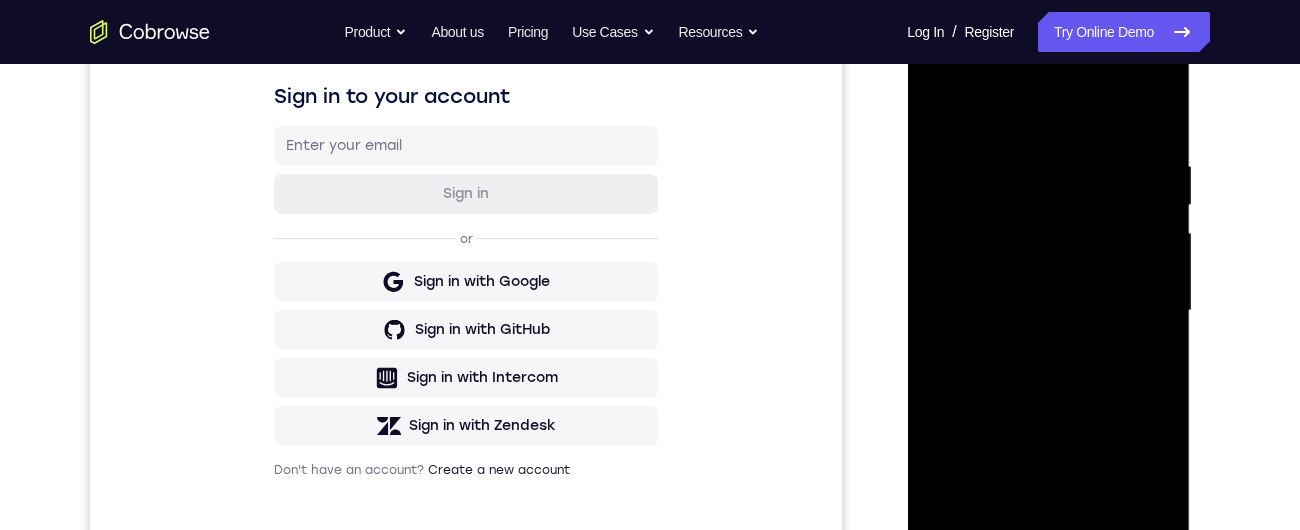 click at bounding box center (1048, 311) 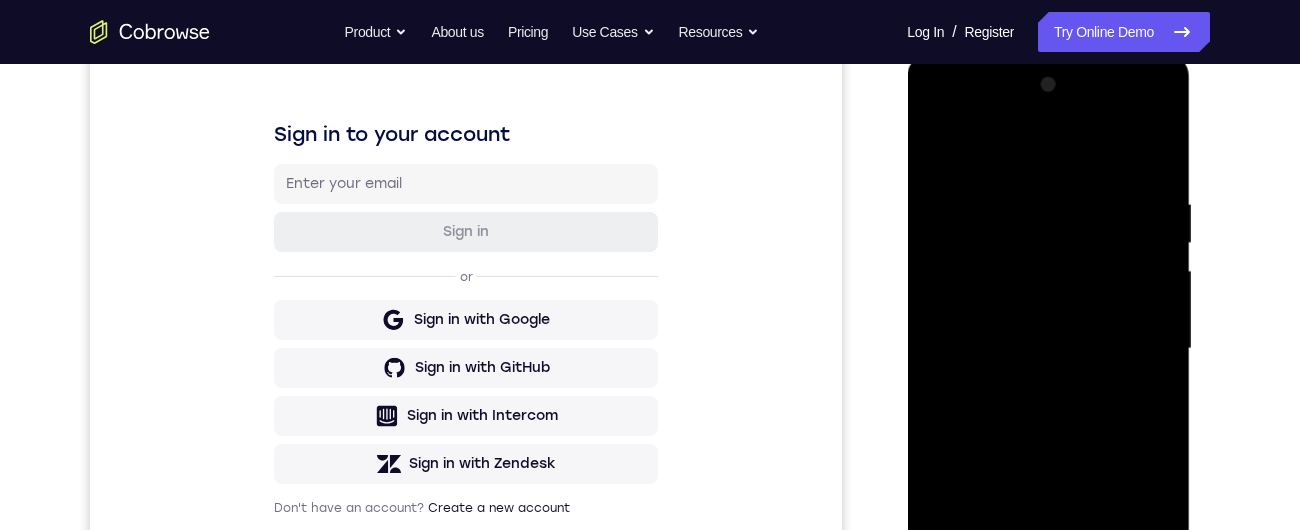 click at bounding box center [1048, 349] 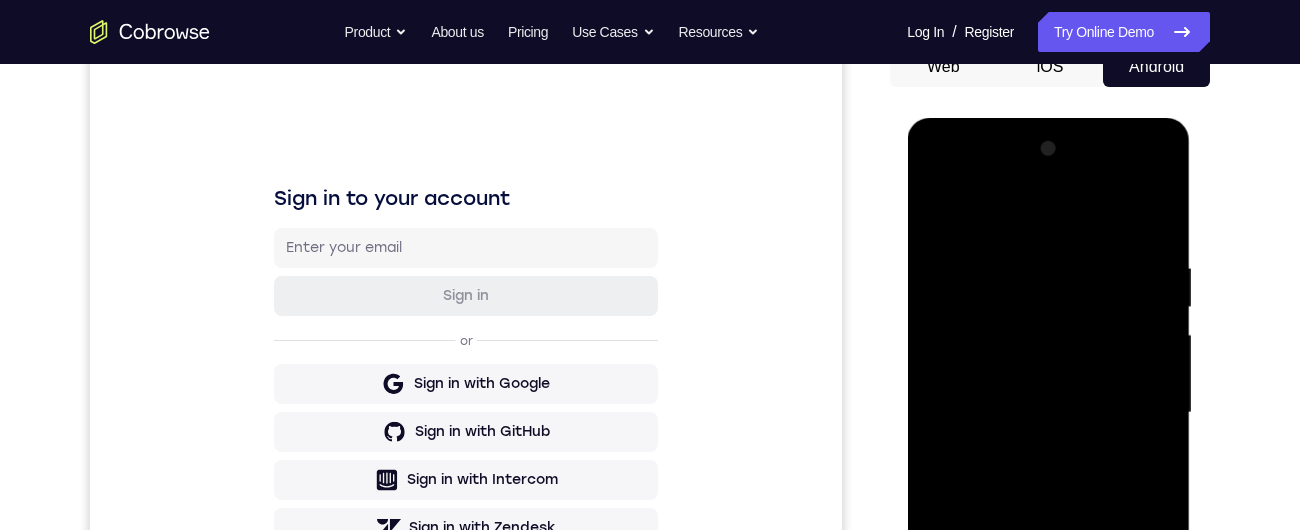 scroll, scrollTop: 410, scrollLeft: 0, axis: vertical 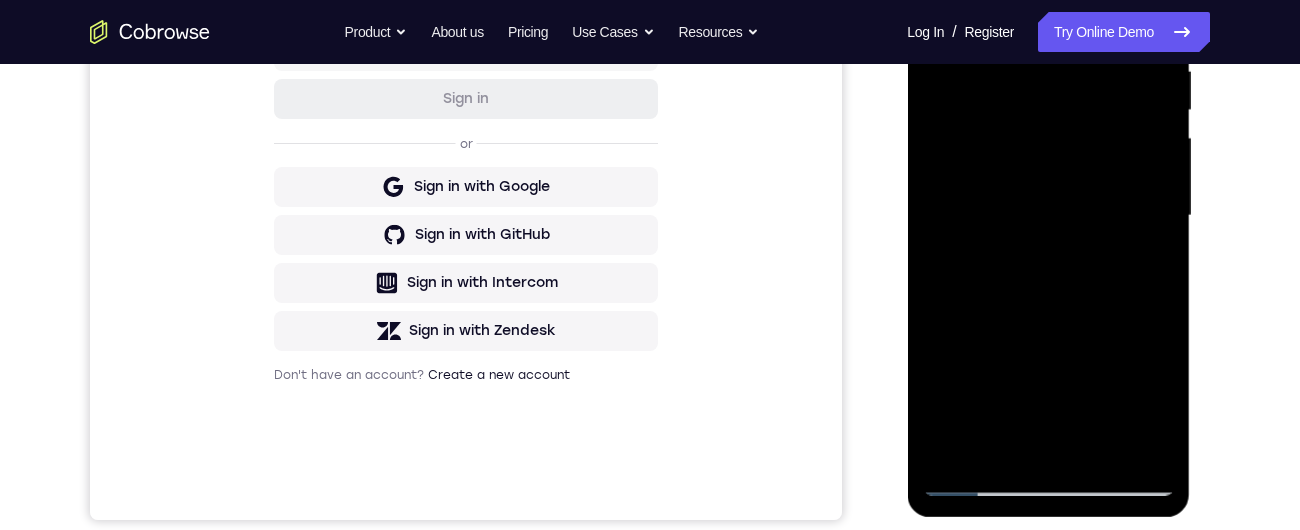 click at bounding box center (1048, 216) 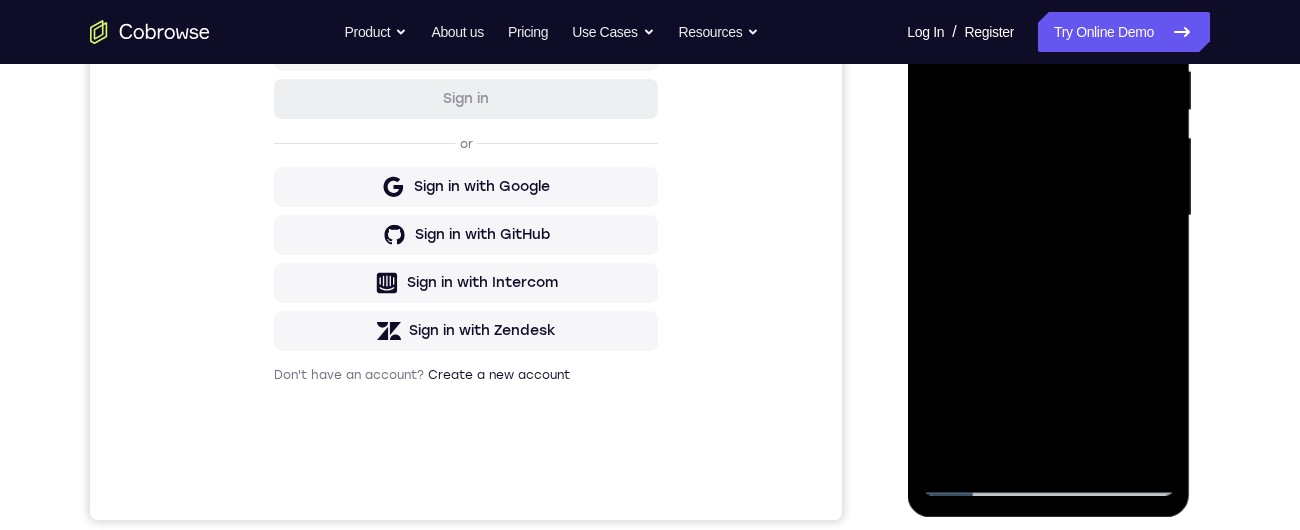 click at bounding box center (1048, 216) 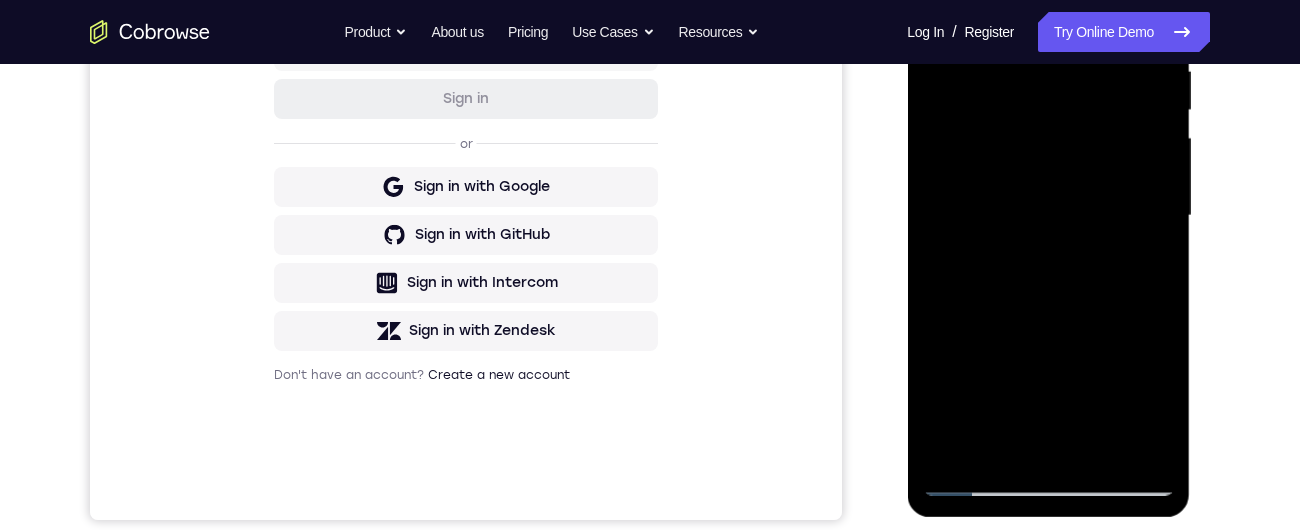 scroll, scrollTop: 322, scrollLeft: 0, axis: vertical 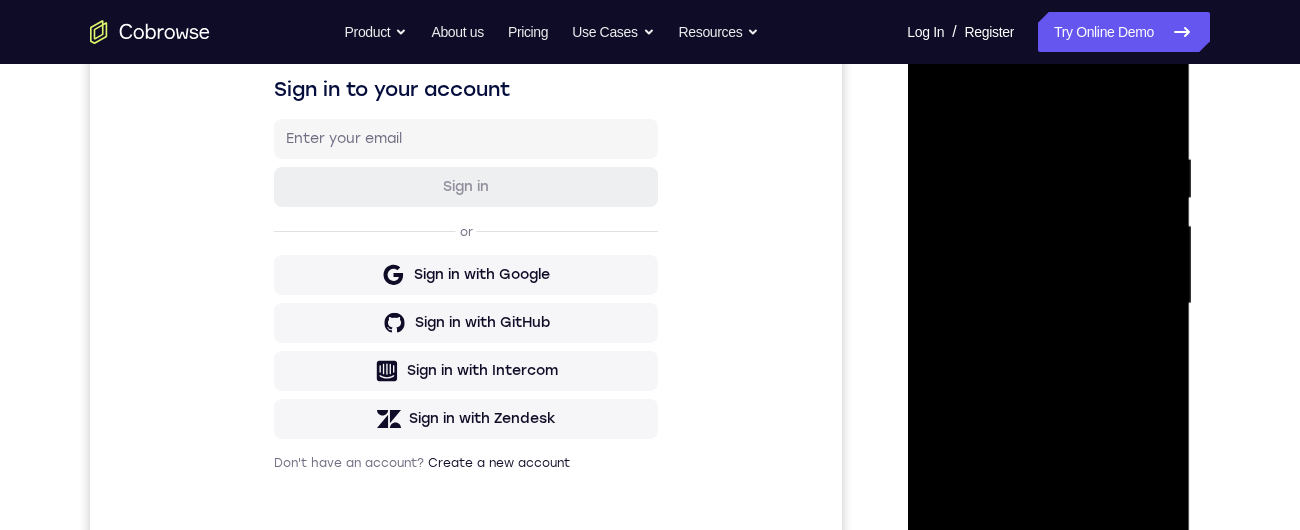 click at bounding box center [1048, 304] 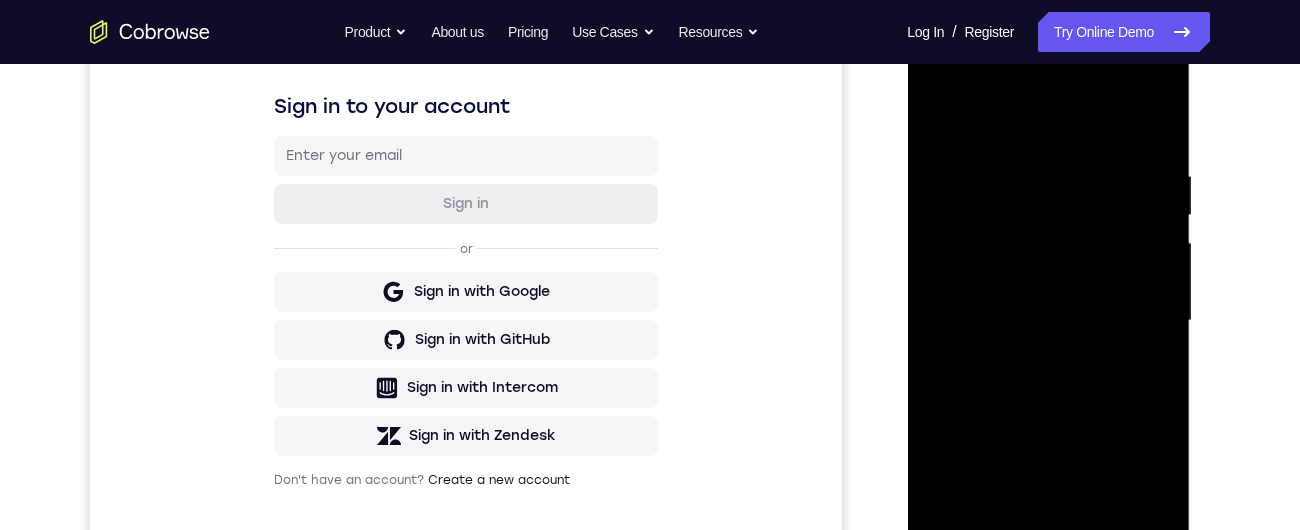 click at bounding box center [1048, 321] 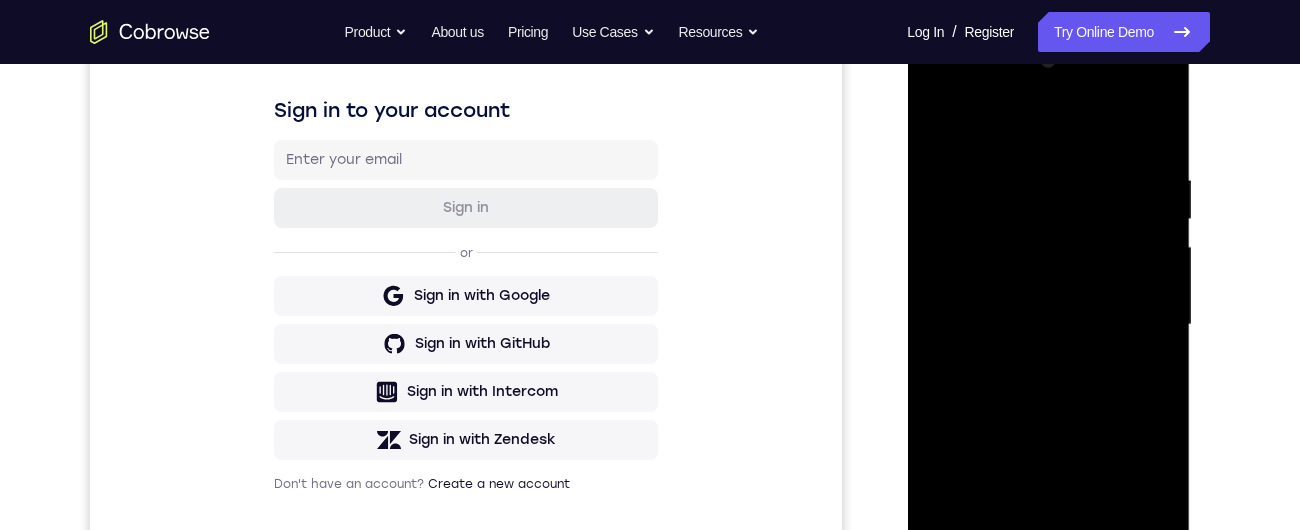 click at bounding box center [1048, 325] 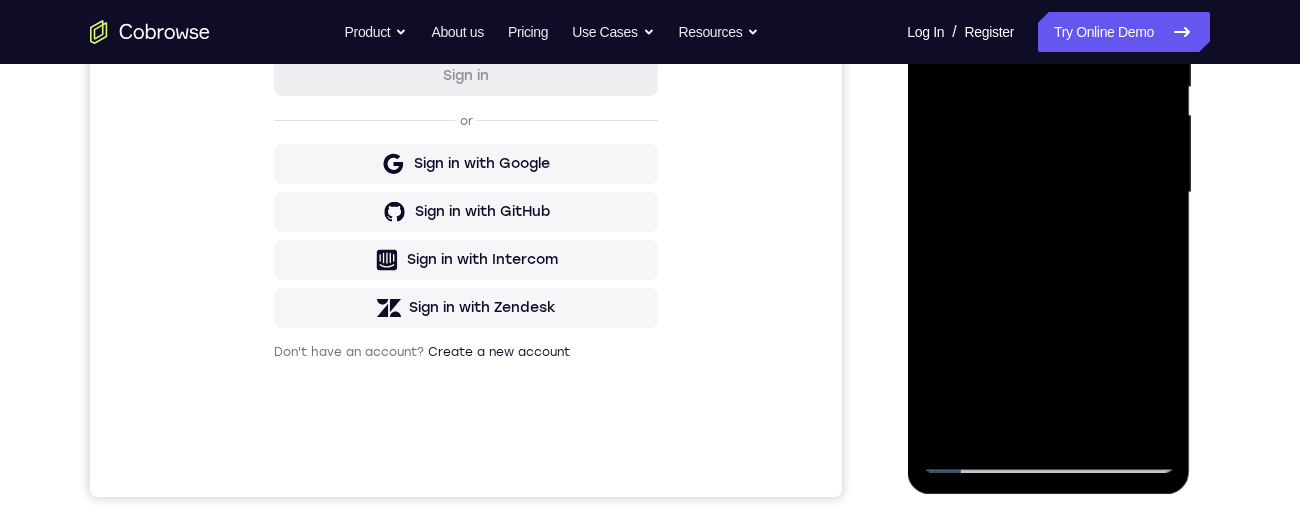 click at bounding box center (1048, 193) 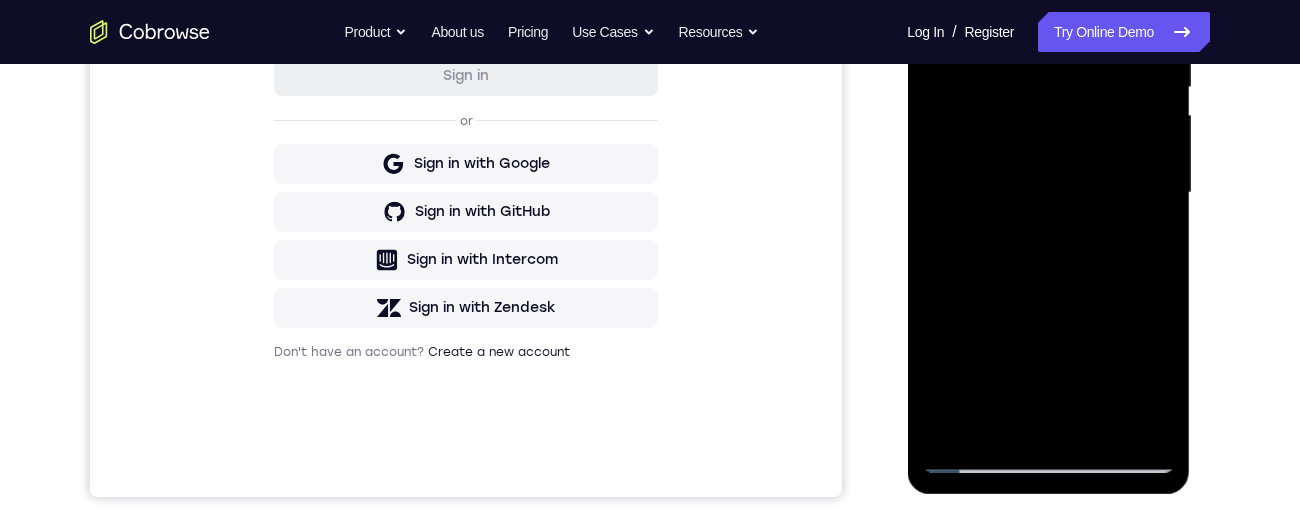 scroll, scrollTop: 349, scrollLeft: 0, axis: vertical 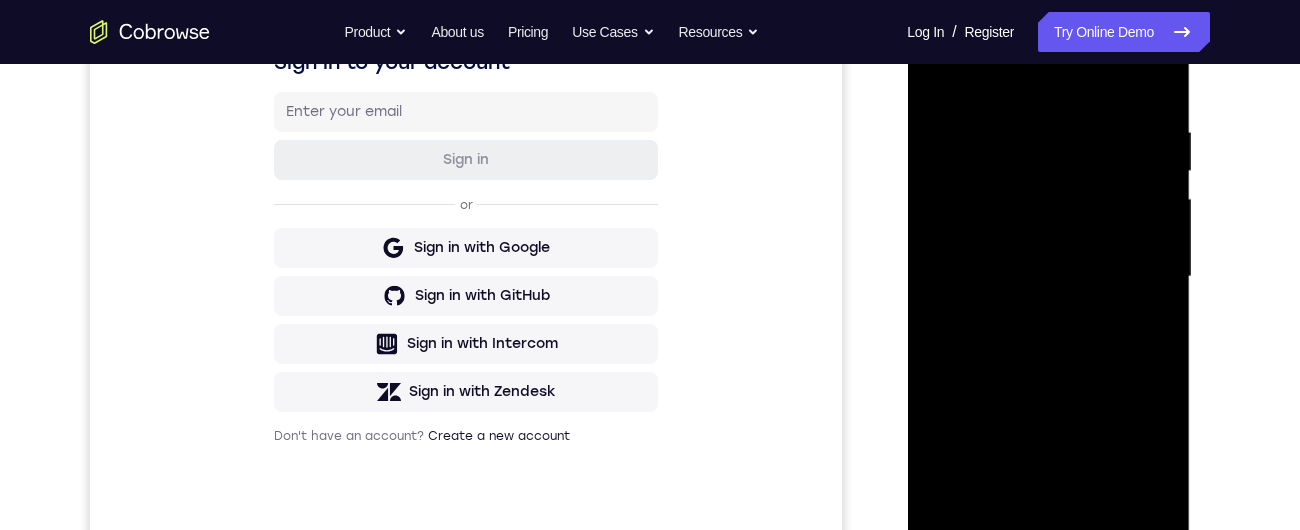 click at bounding box center [1048, 277] 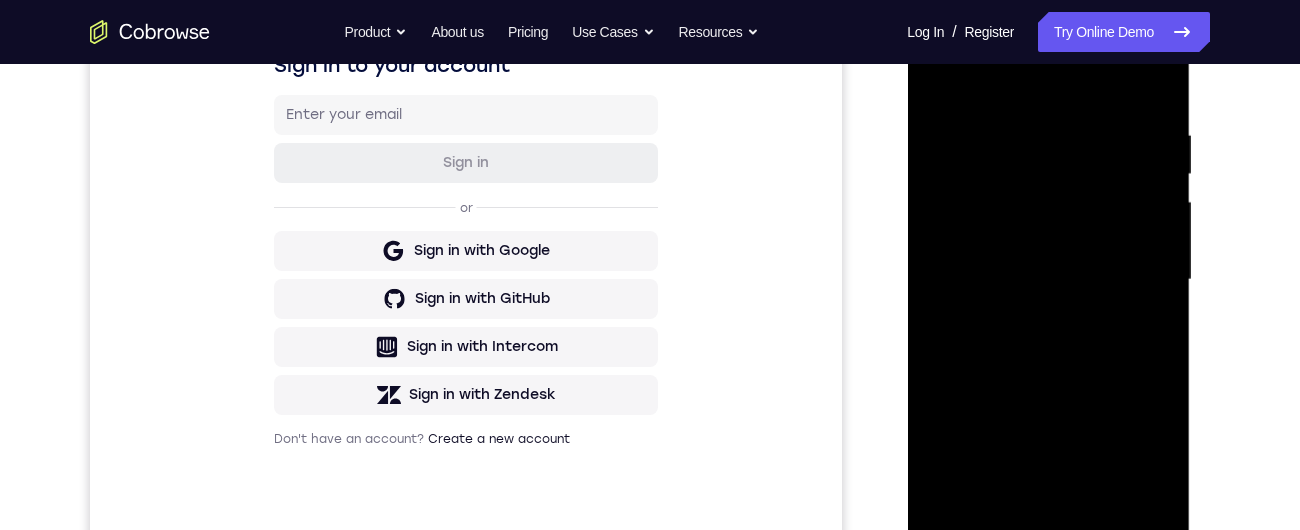 scroll, scrollTop: 427, scrollLeft: 0, axis: vertical 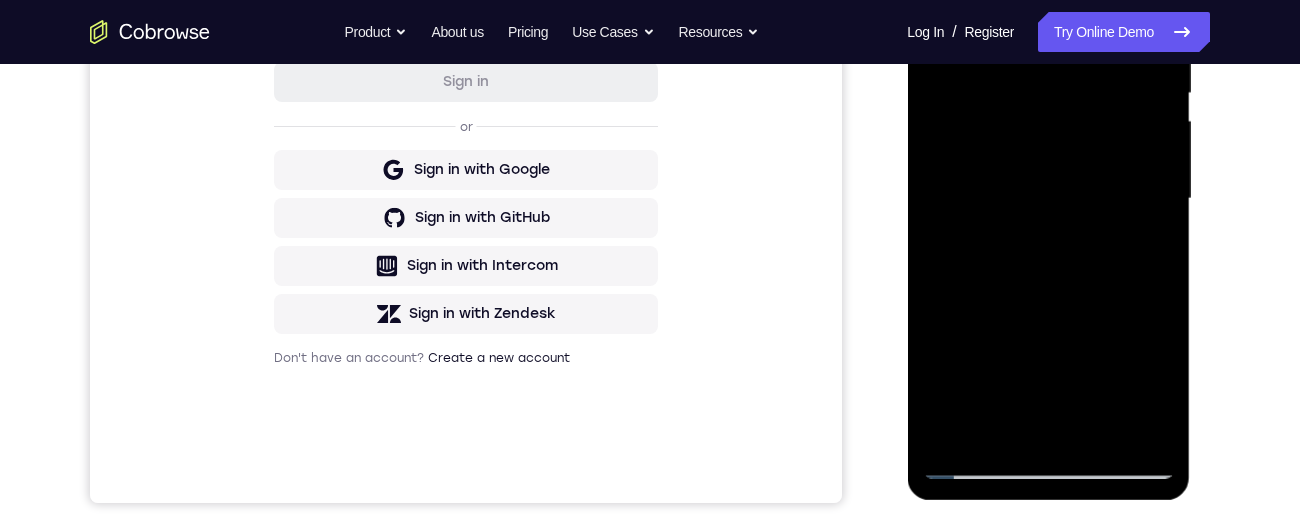 click at bounding box center (1048, 199) 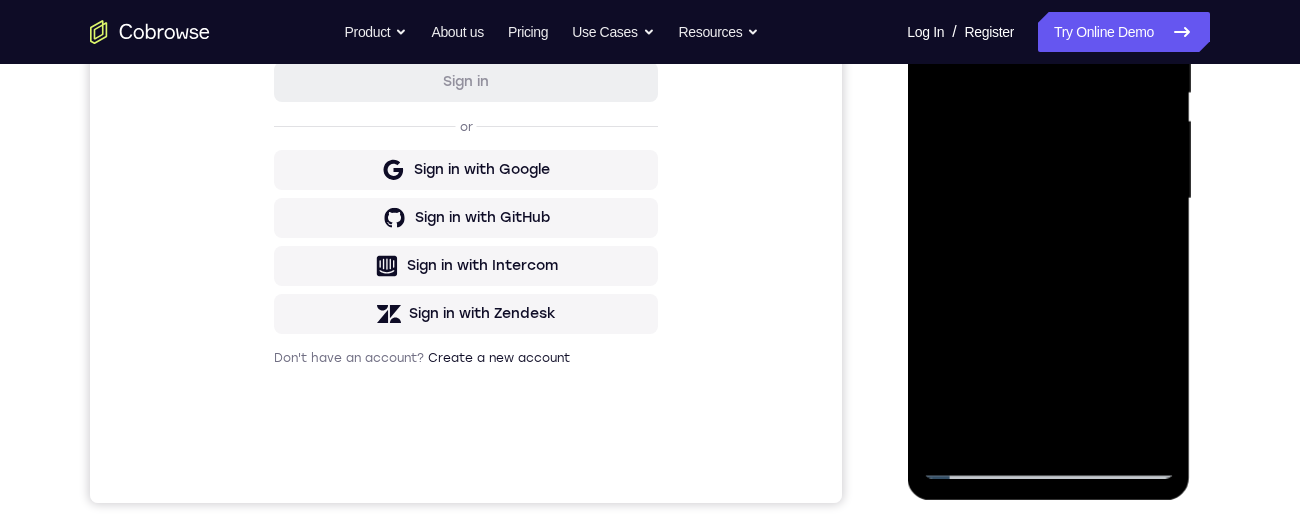 click at bounding box center [1048, 199] 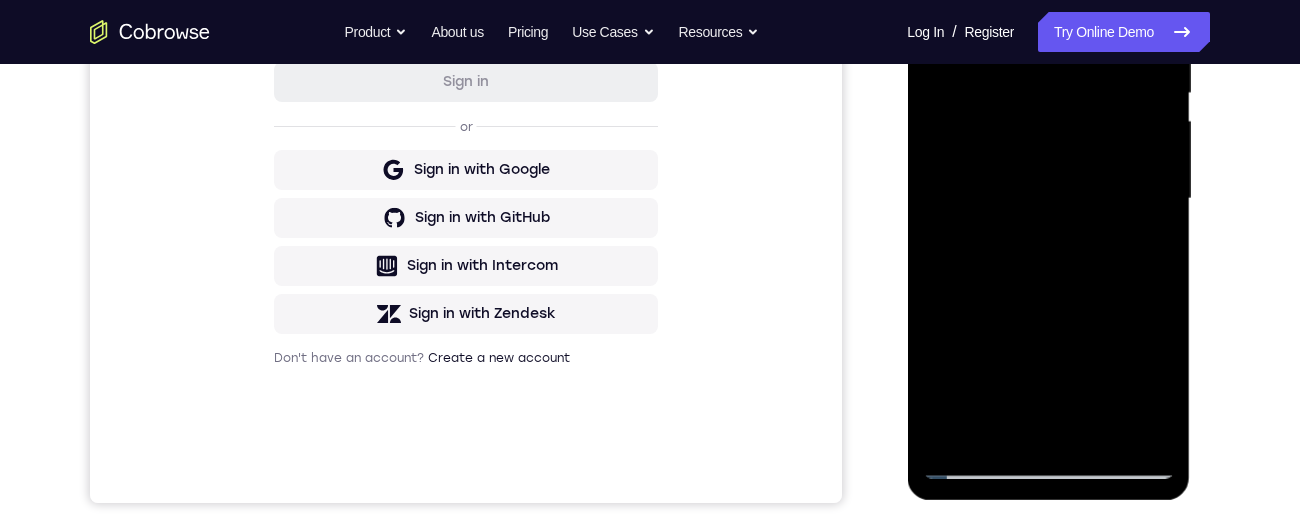 click at bounding box center [1048, 199] 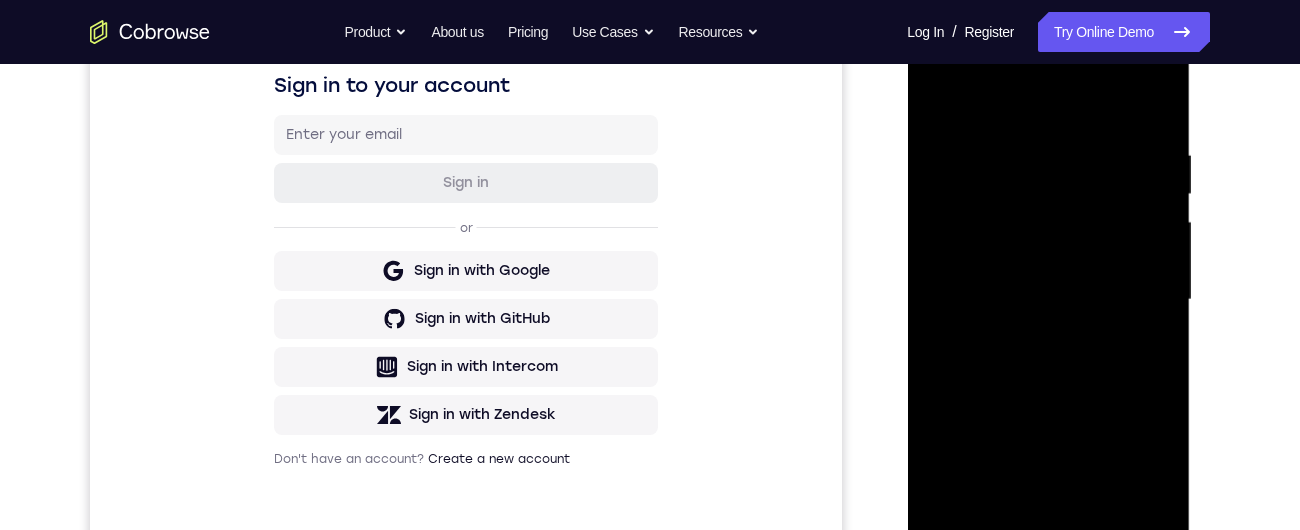 click at bounding box center (1048, 300) 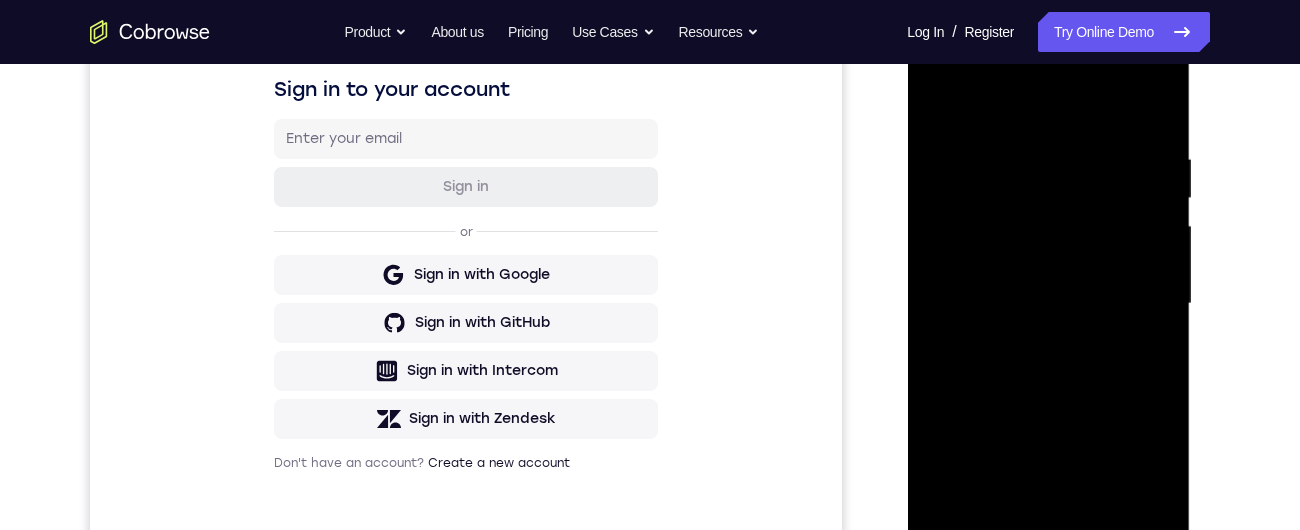click at bounding box center [1048, 304] 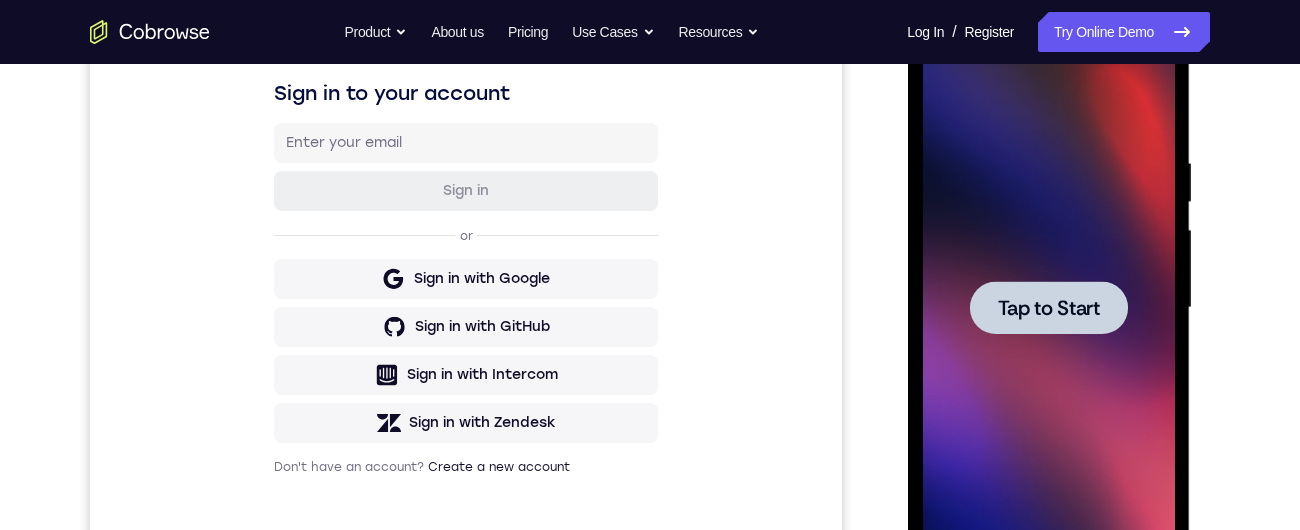 scroll, scrollTop: 0, scrollLeft: 0, axis: both 